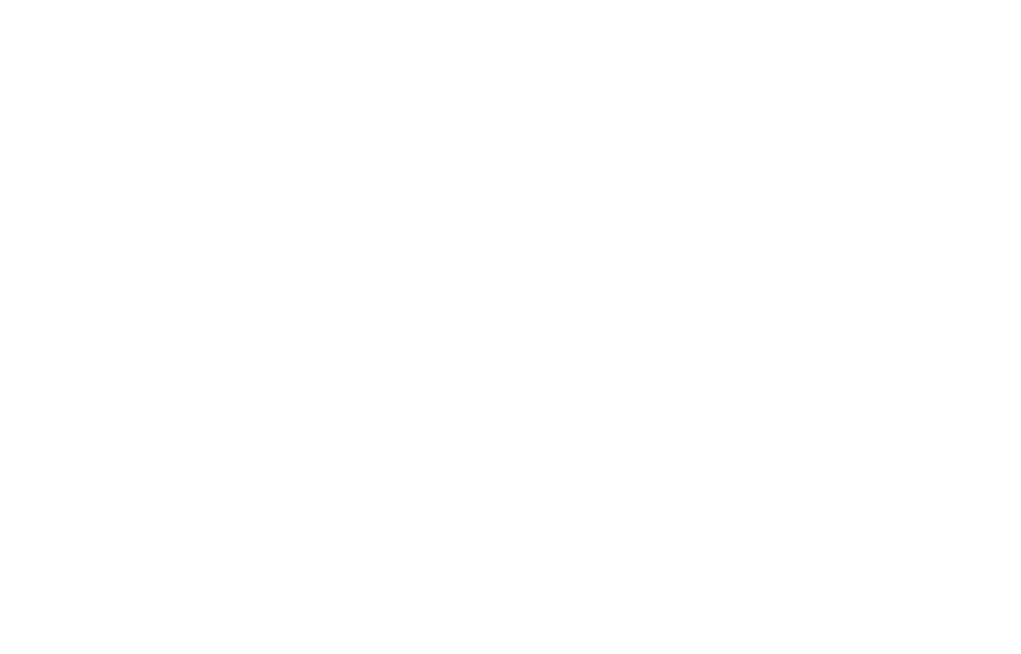 scroll, scrollTop: 0, scrollLeft: 0, axis: both 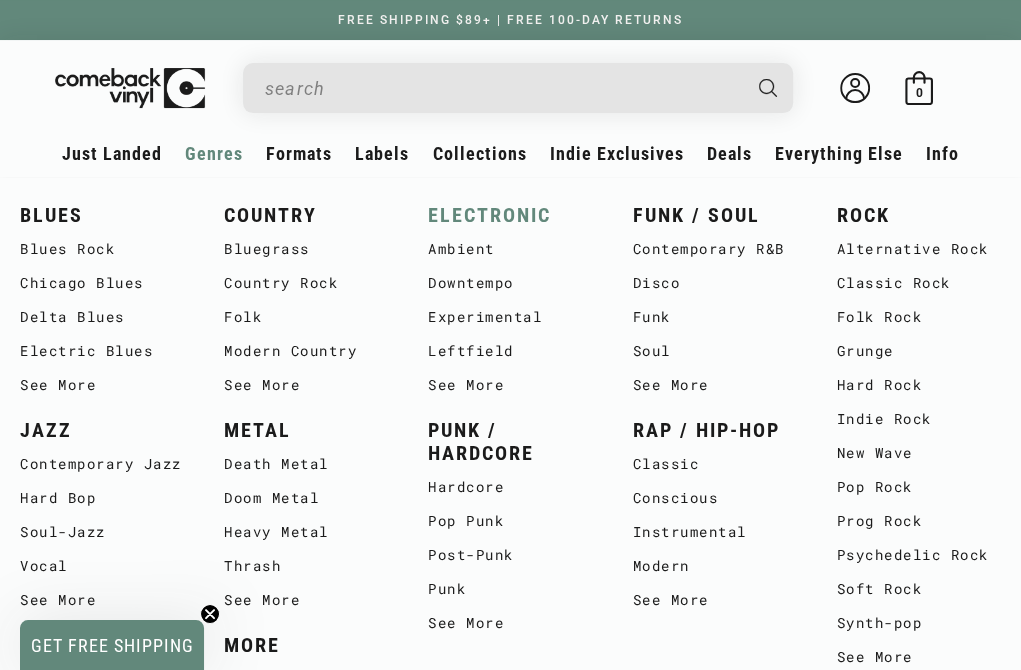click on "ELECTRONIC" at bounding box center [510, 215] 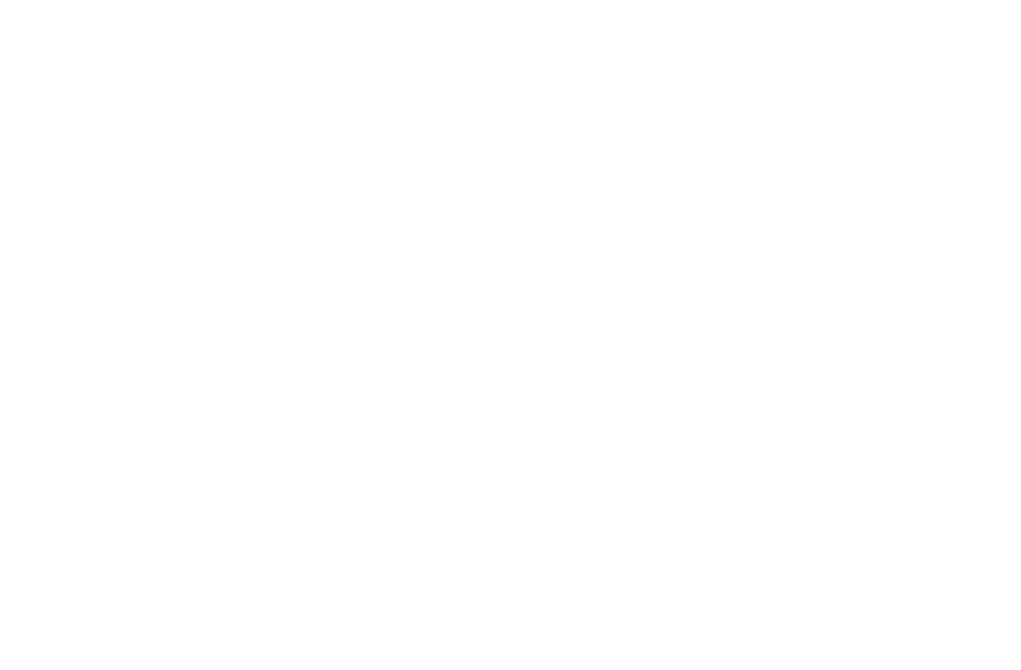 scroll, scrollTop: 0, scrollLeft: 0, axis: both 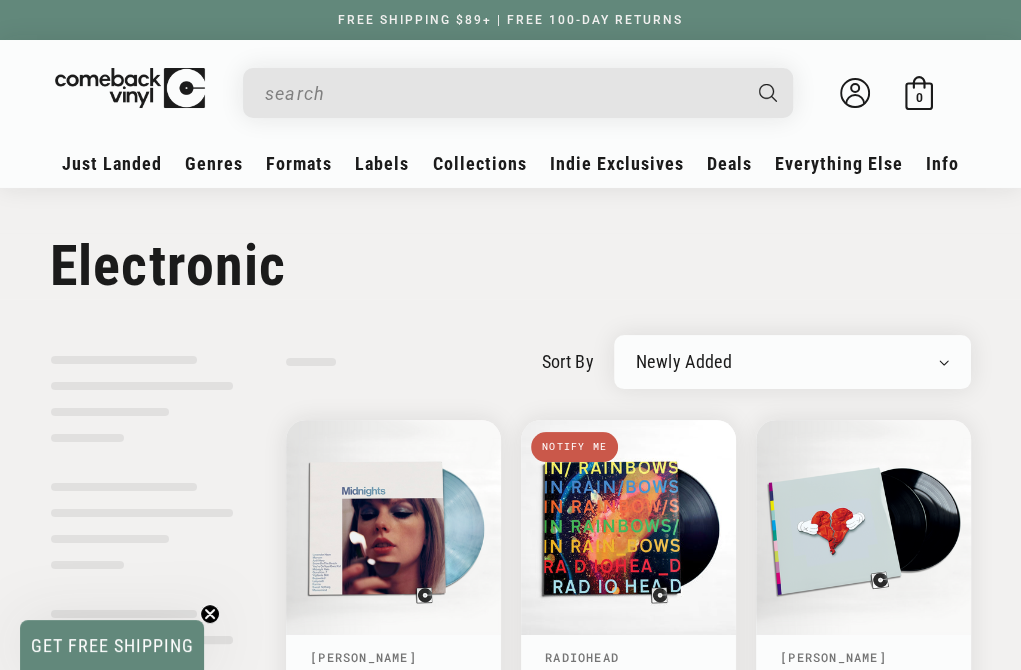 click on "sort by
Newly Added Popularity Artist (A-Z) Price (High To Low) Price (Low To High) Percent Off (High To Low)
Can't find it?
get help" at bounding box center [510, 1879] 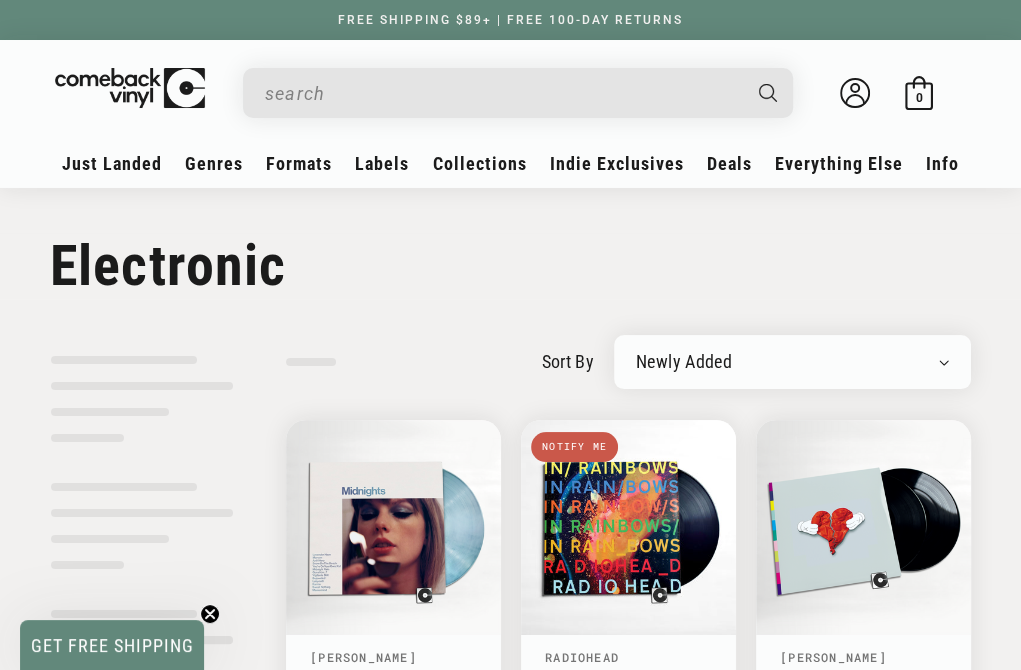 select on "price-descending" 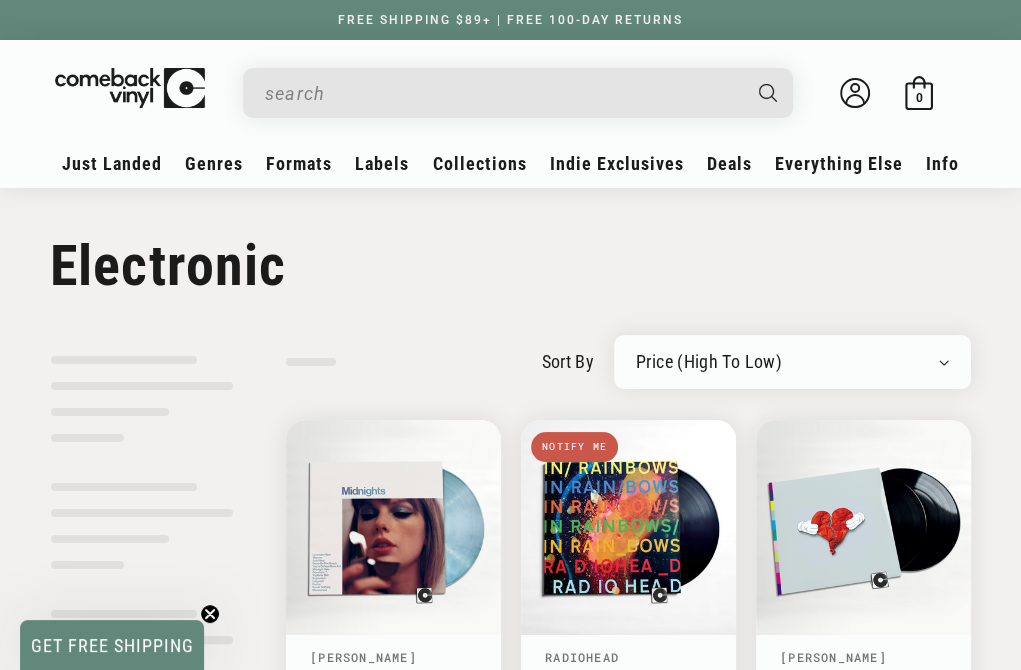click on "Newly Added Popularity Artist (A-Z) Price (High To Low) Price (Low To High) Percent Off (High To Low)" at bounding box center [792, 362] 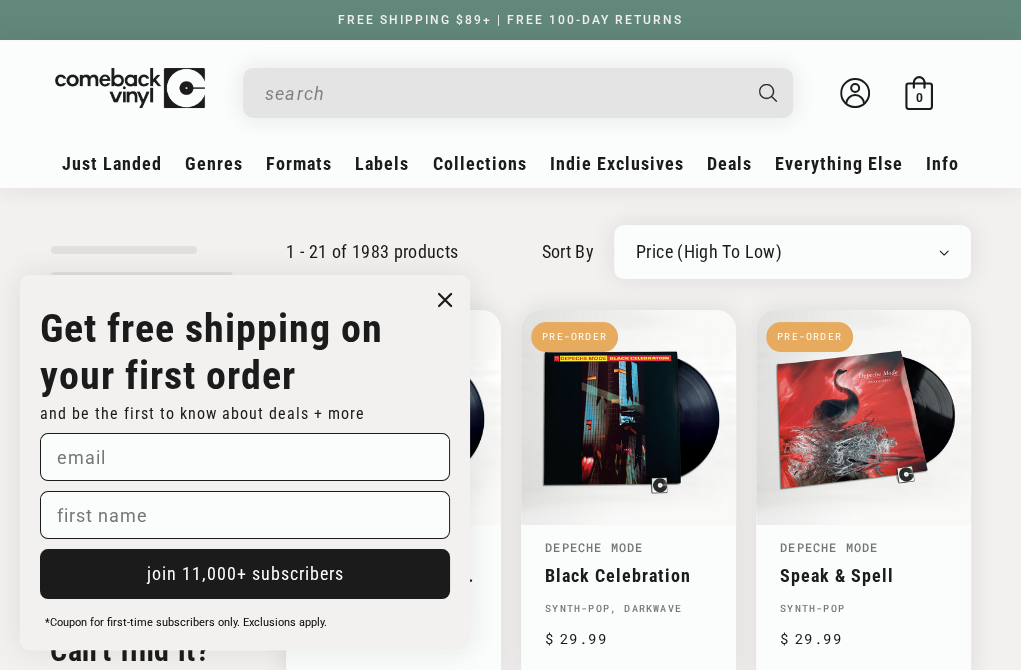scroll, scrollTop: 360, scrollLeft: 0, axis: vertical 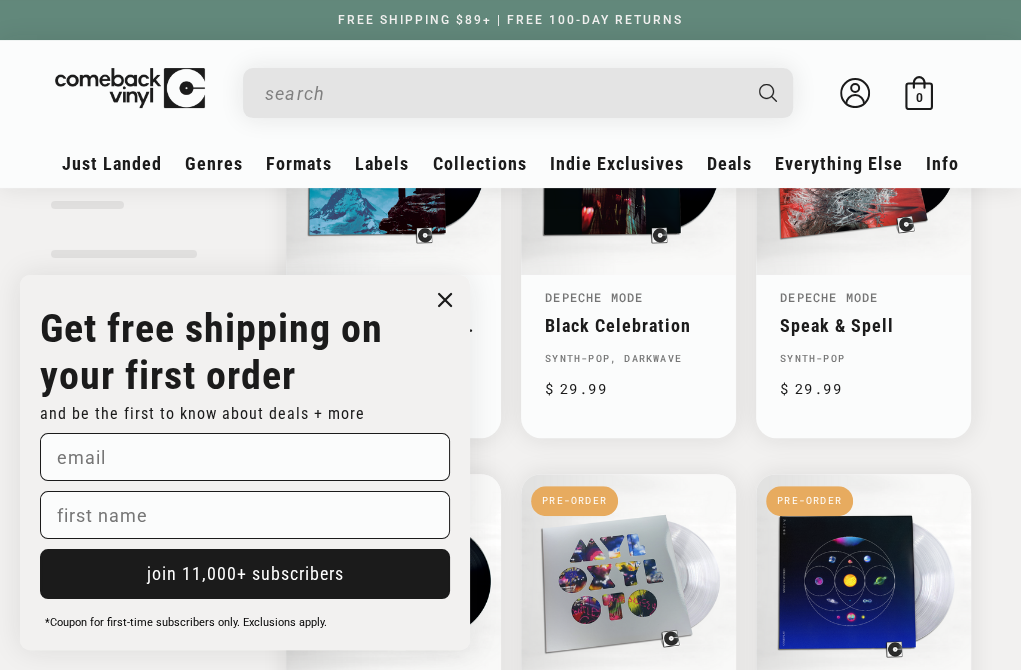 click 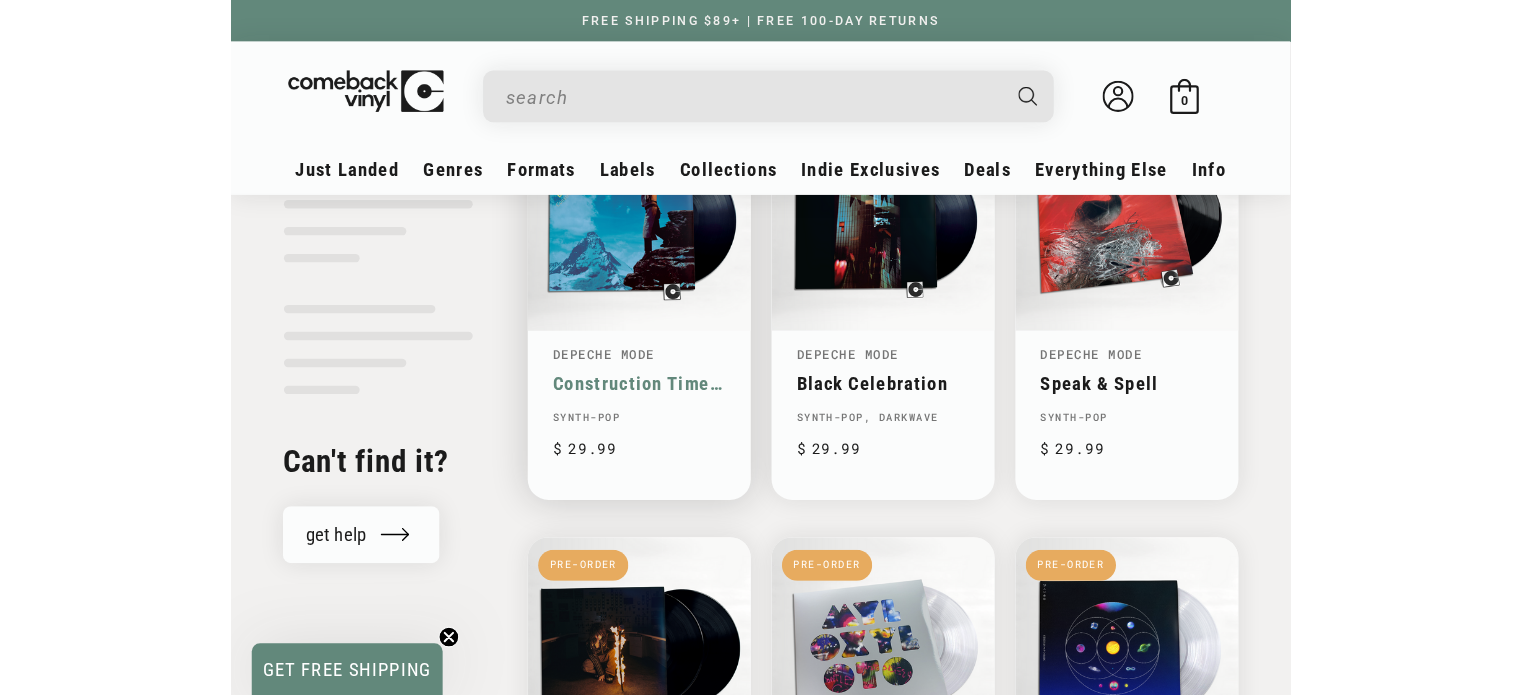 scroll, scrollTop: 0, scrollLeft: 0, axis: both 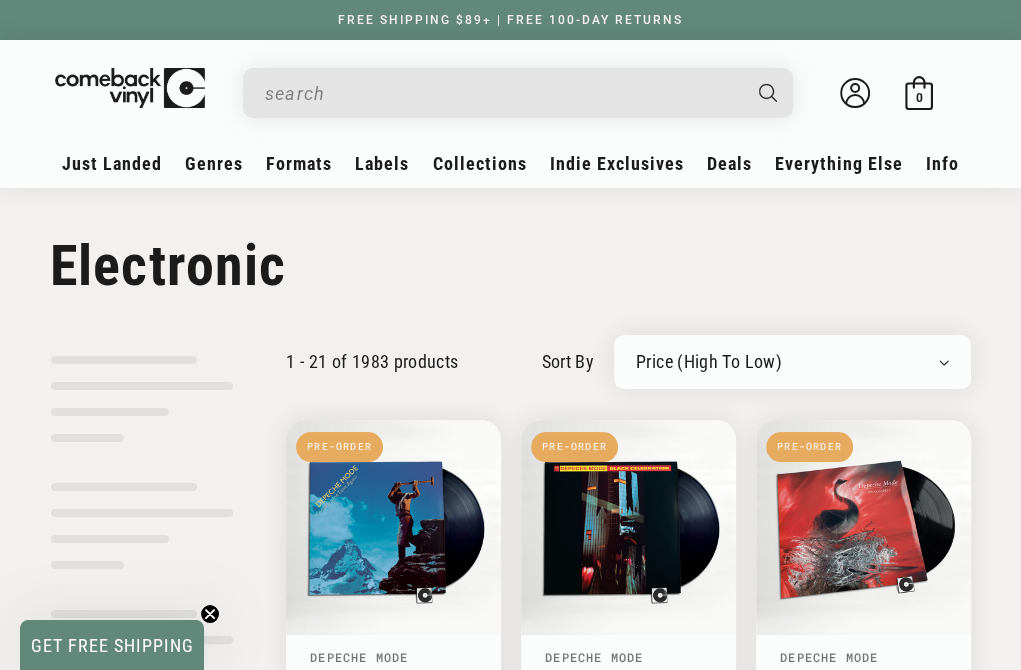 click on "Newly Added Popularity Artist (A-Z) Price (High To Low) Price (Low To High) Percent Off (High To Low)" at bounding box center (792, 362) 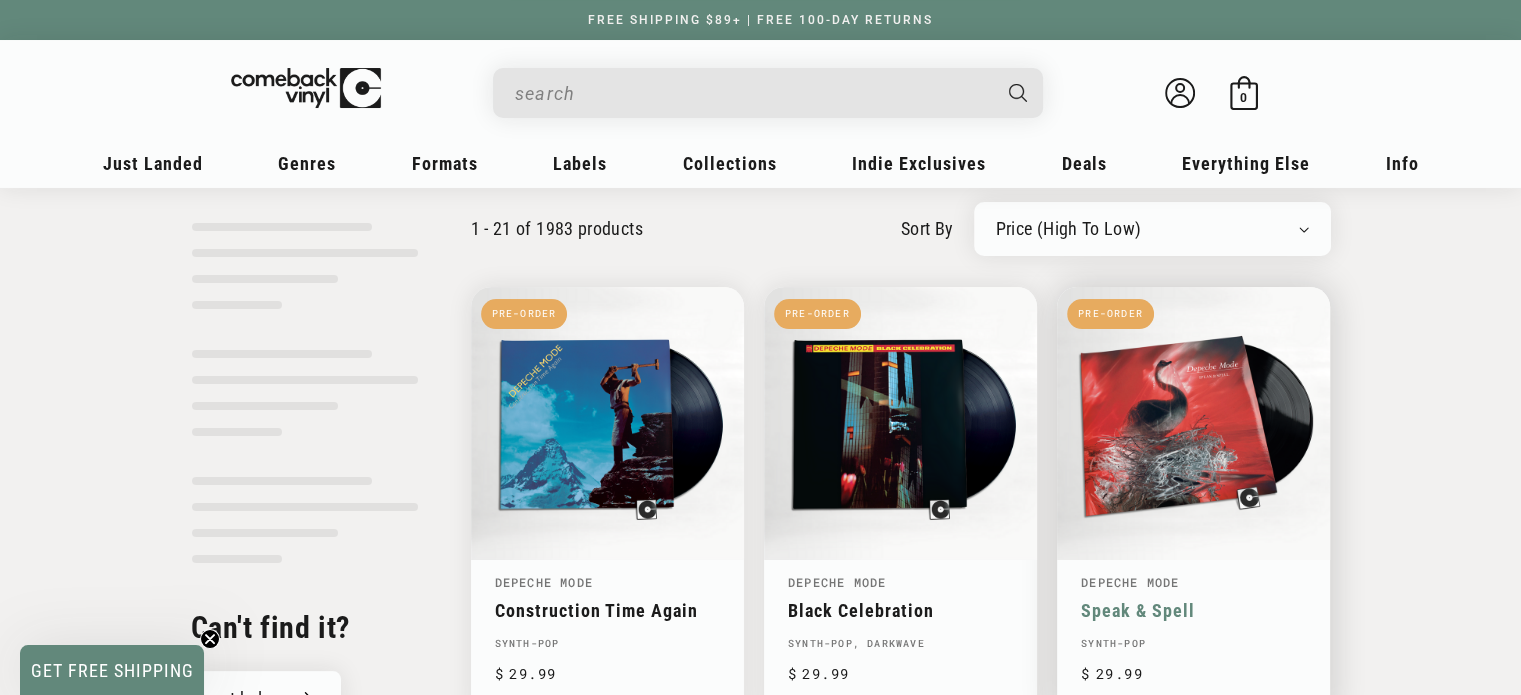 scroll, scrollTop: 0, scrollLeft: 0, axis: both 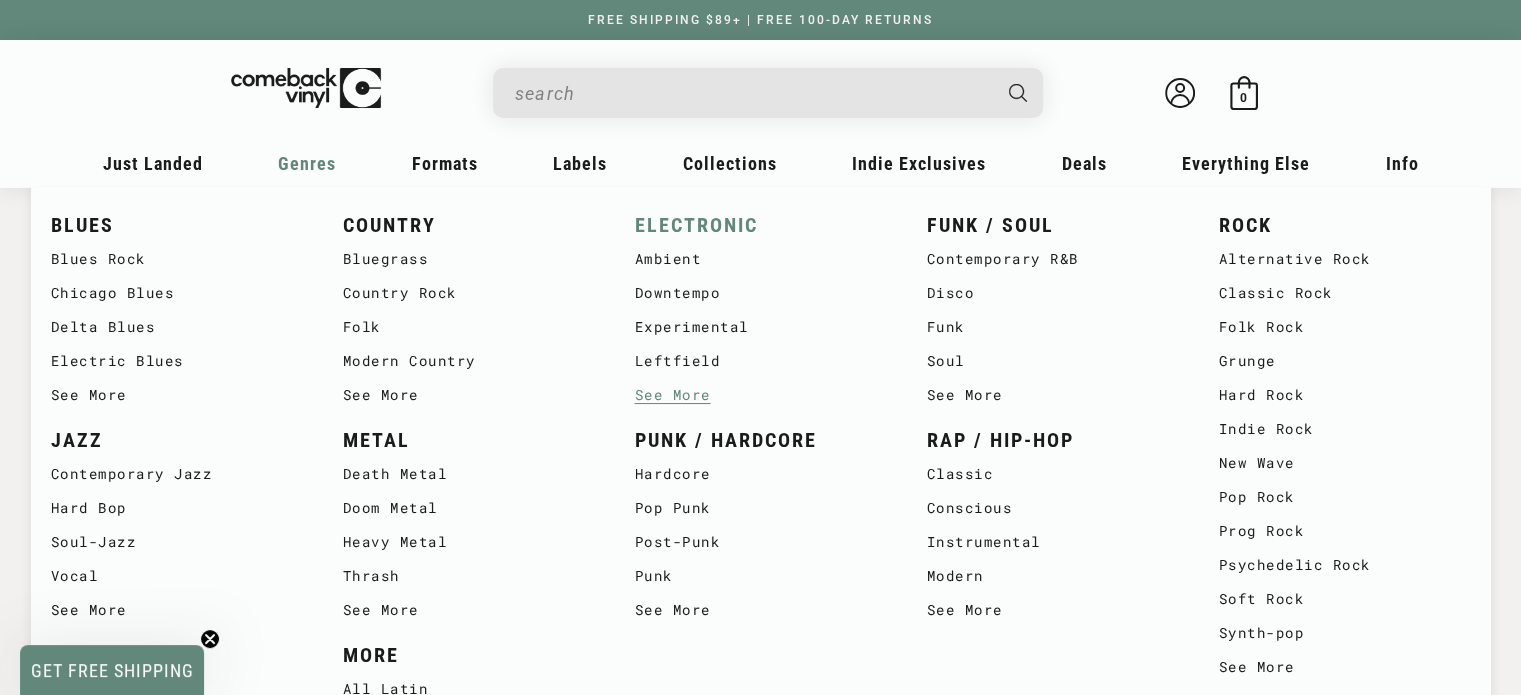 click on "ELECTRONIC" at bounding box center [761, 225] 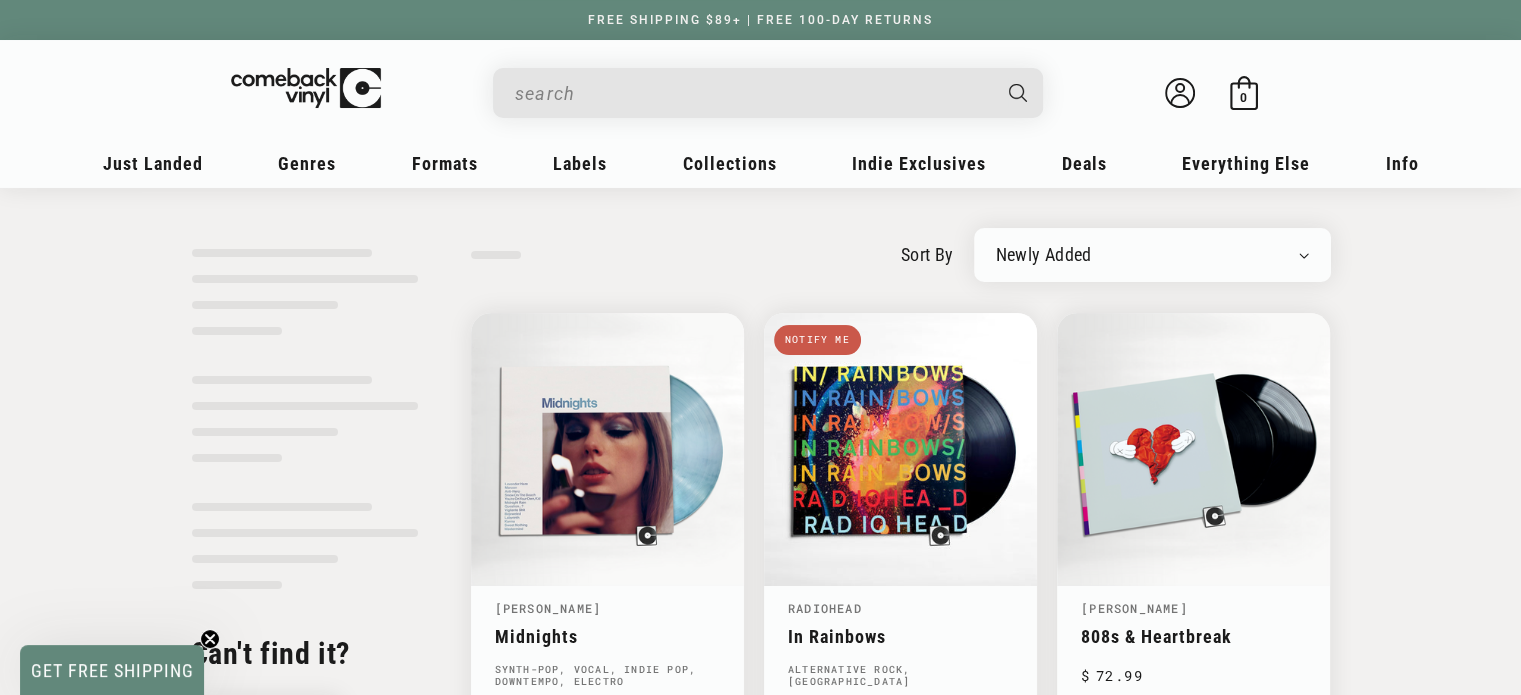 scroll, scrollTop: 0, scrollLeft: 0, axis: both 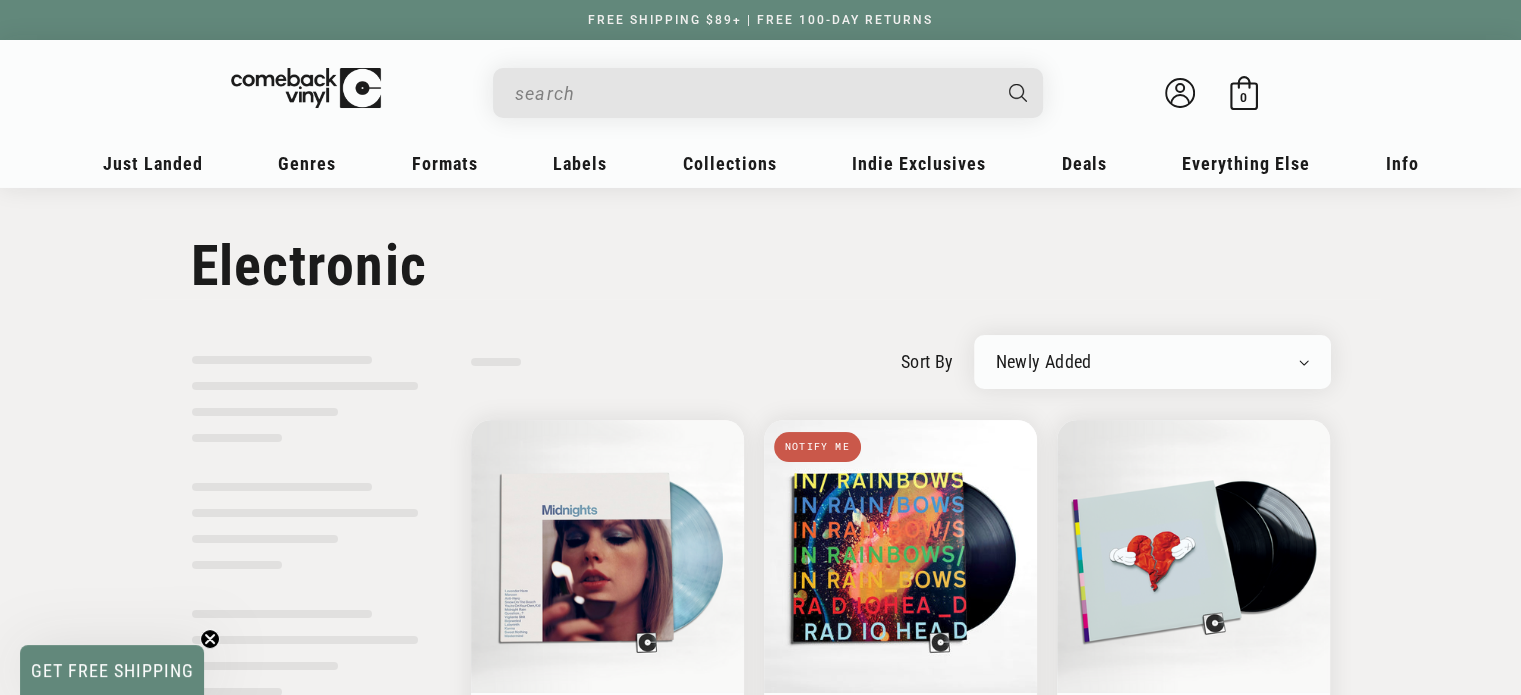 click on "Newly Added Popularity Artist (A-Z) Price (High To Low) Price (Low To High) Percent Off (High To Low)" at bounding box center (1152, 362) 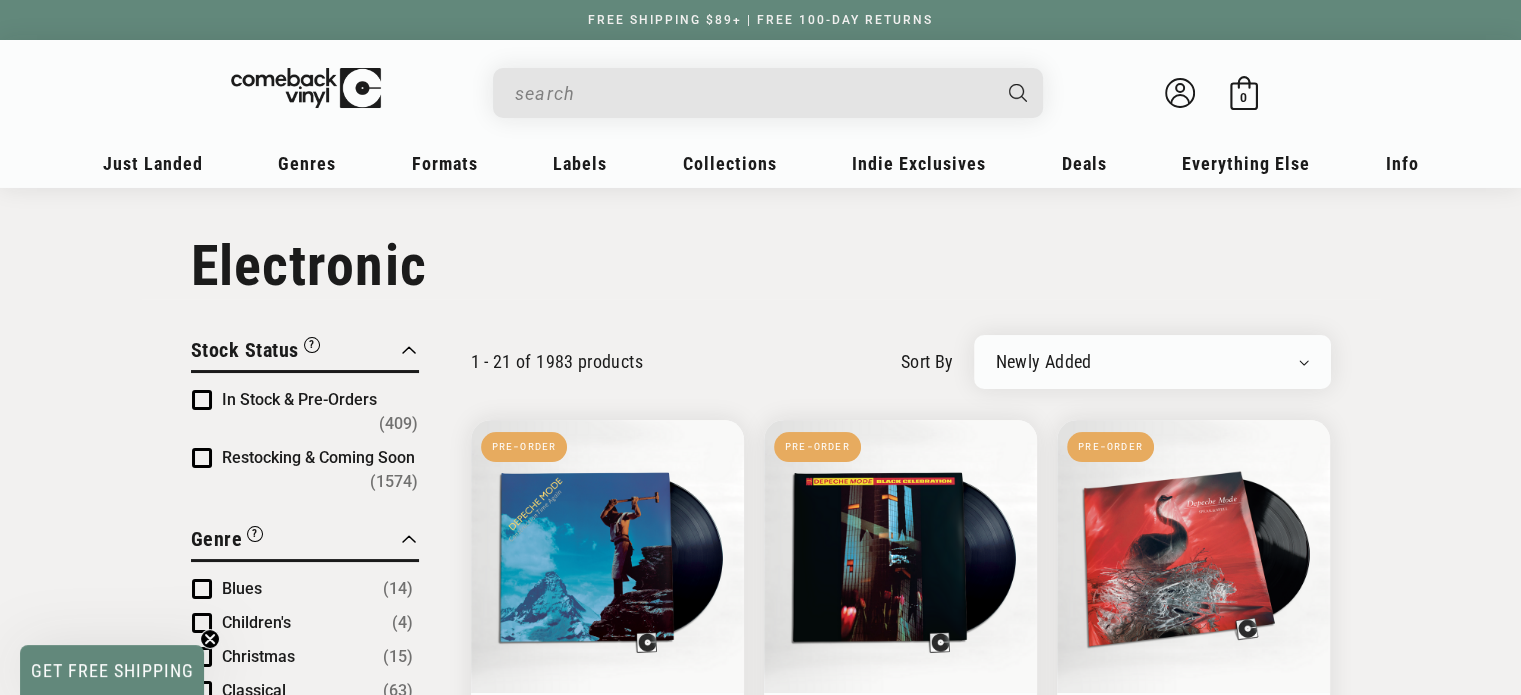 click on "Newly Added Popularity Artist (A-Z) Price (High To Low) Price (Low To High) Percent Off (High To Low)" at bounding box center (1152, 362) 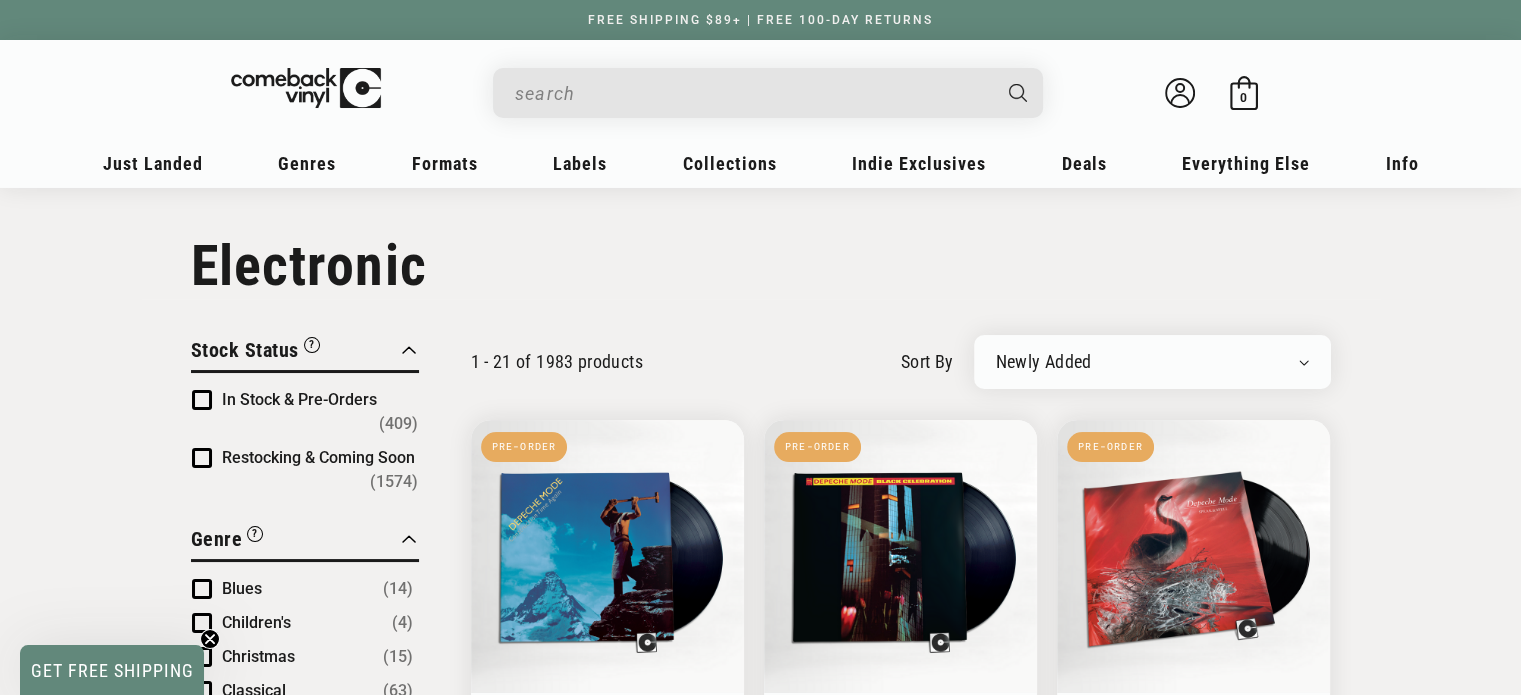 select on "price-descending" 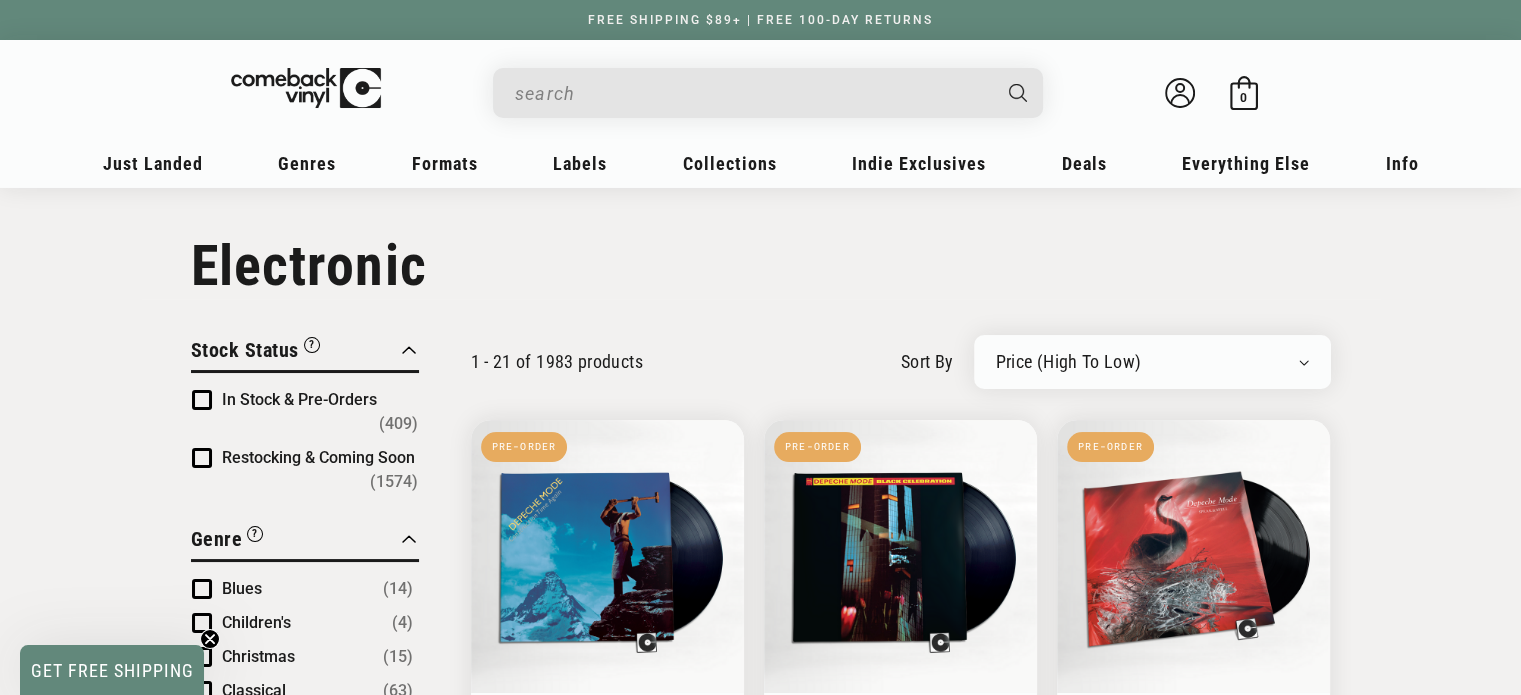click on "Newly Added Popularity Artist (A-Z) Price (High To Low) Price (Low To High) Percent Off (High To Low)" at bounding box center (1152, 362) 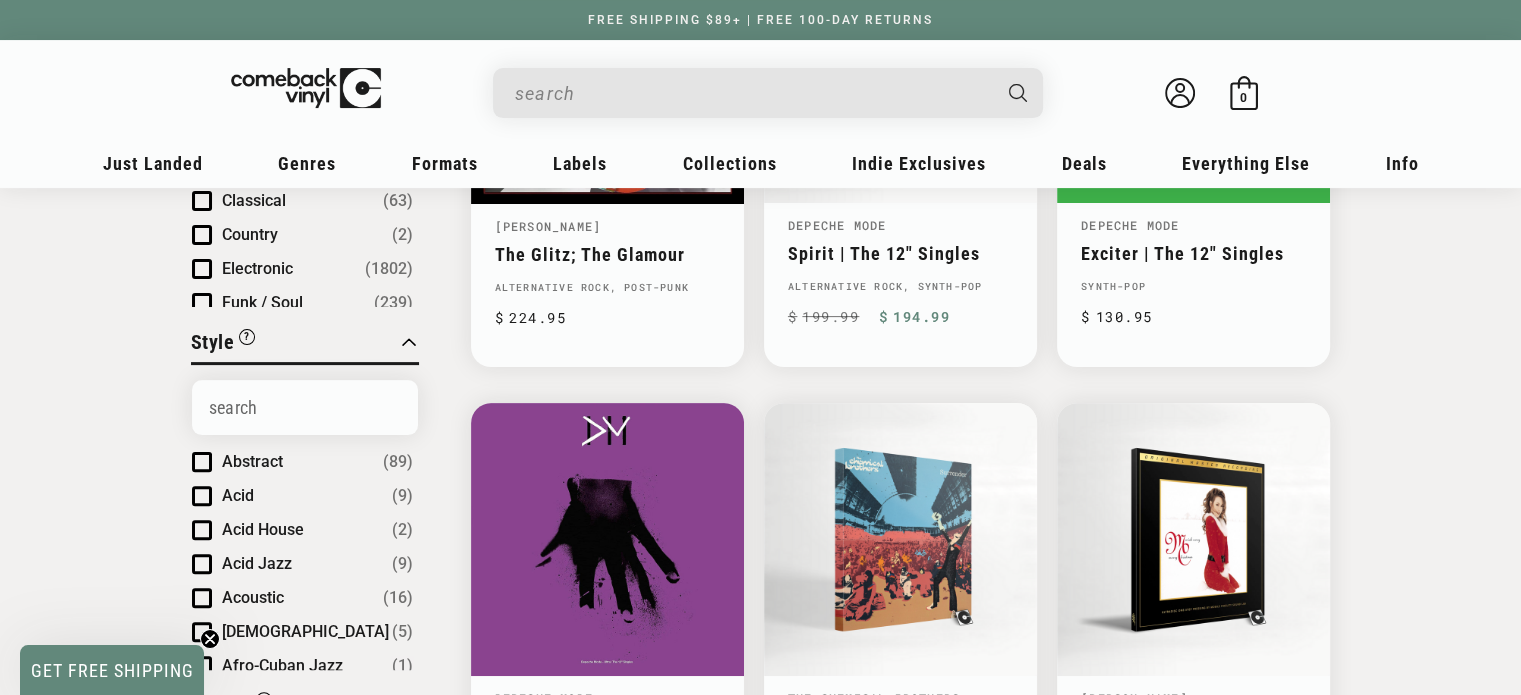 scroll, scrollTop: 600, scrollLeft: 0, axis: vertical 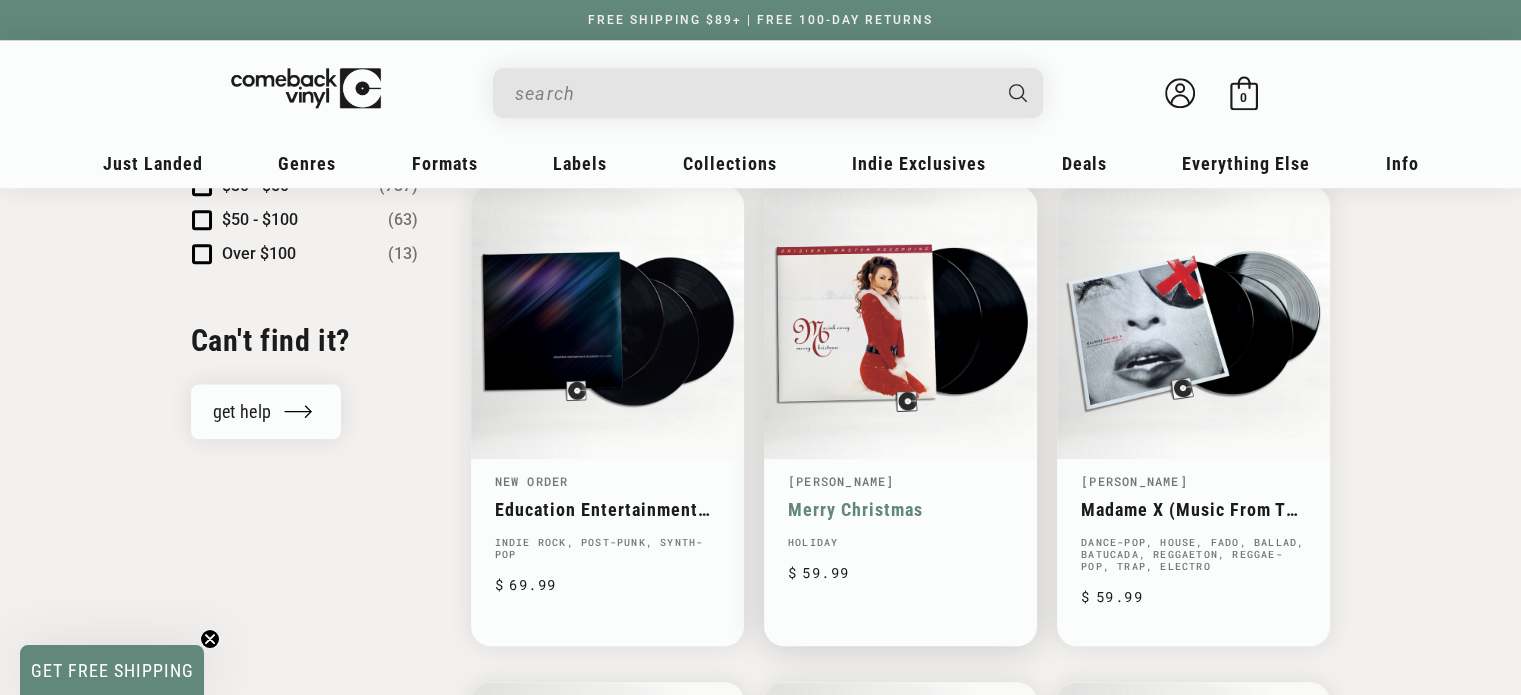 click on "Merry Christmas" at bounding box center [900, 509] 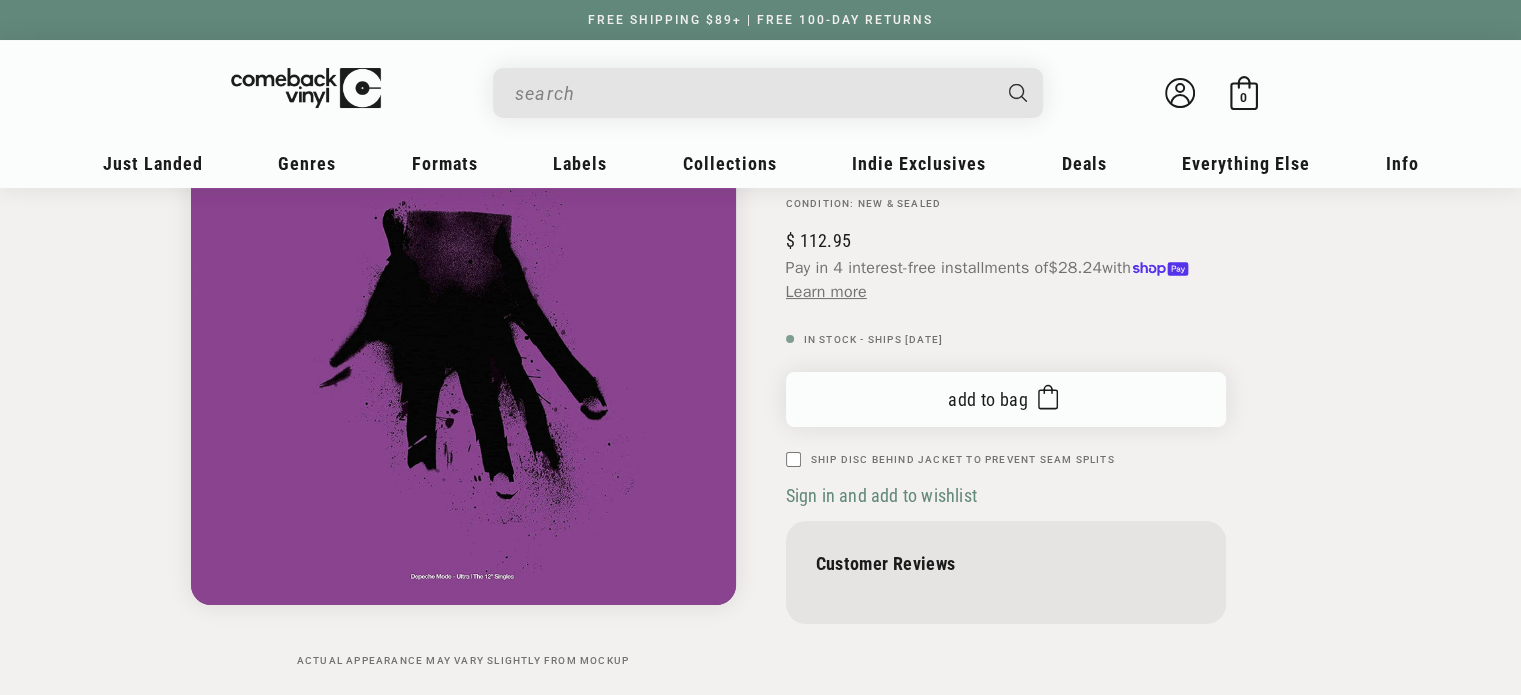 scroll, scrollTop: 239, scrollLeft: 0, axis: vertical 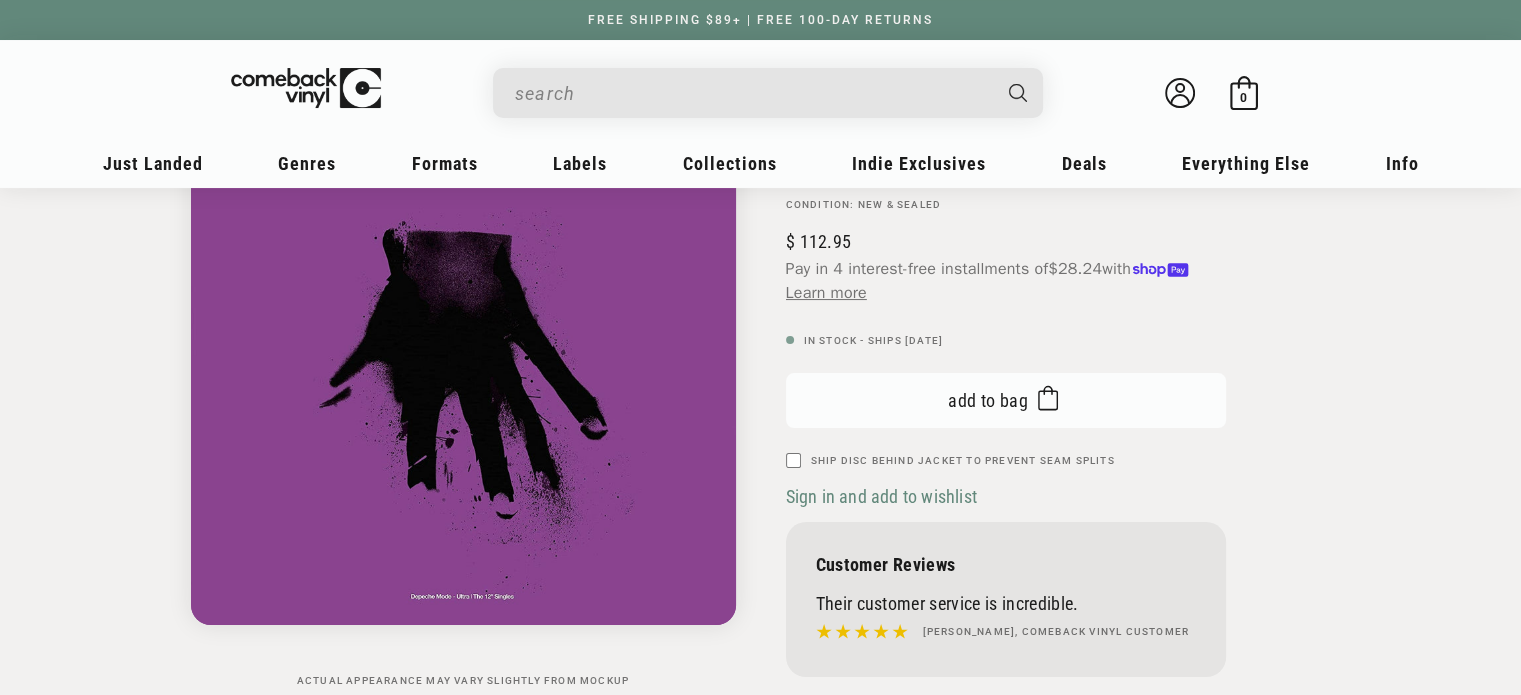 click on "Add to bag
Added to bag" at bounding box center [1006, 400] 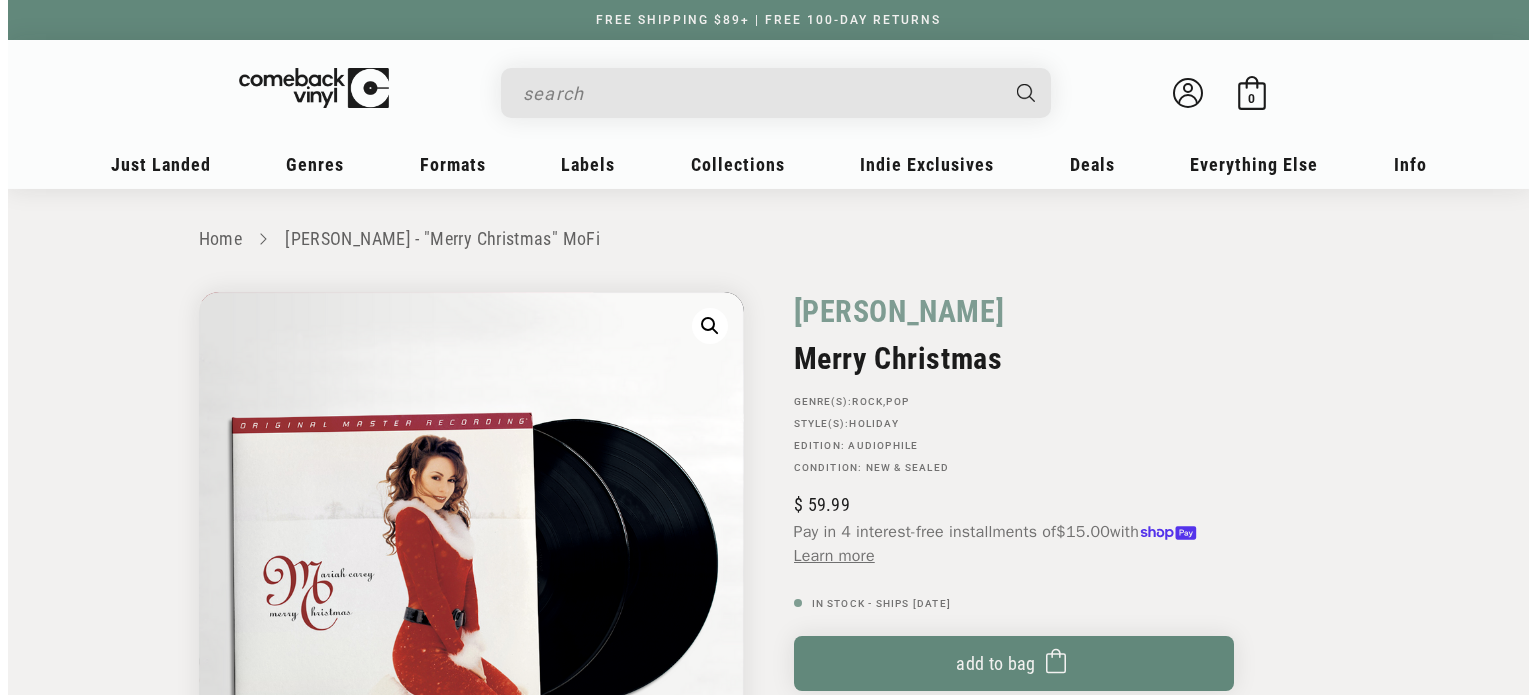 scroll, scrollTop: 0, scrollLeft: 0, axis: both 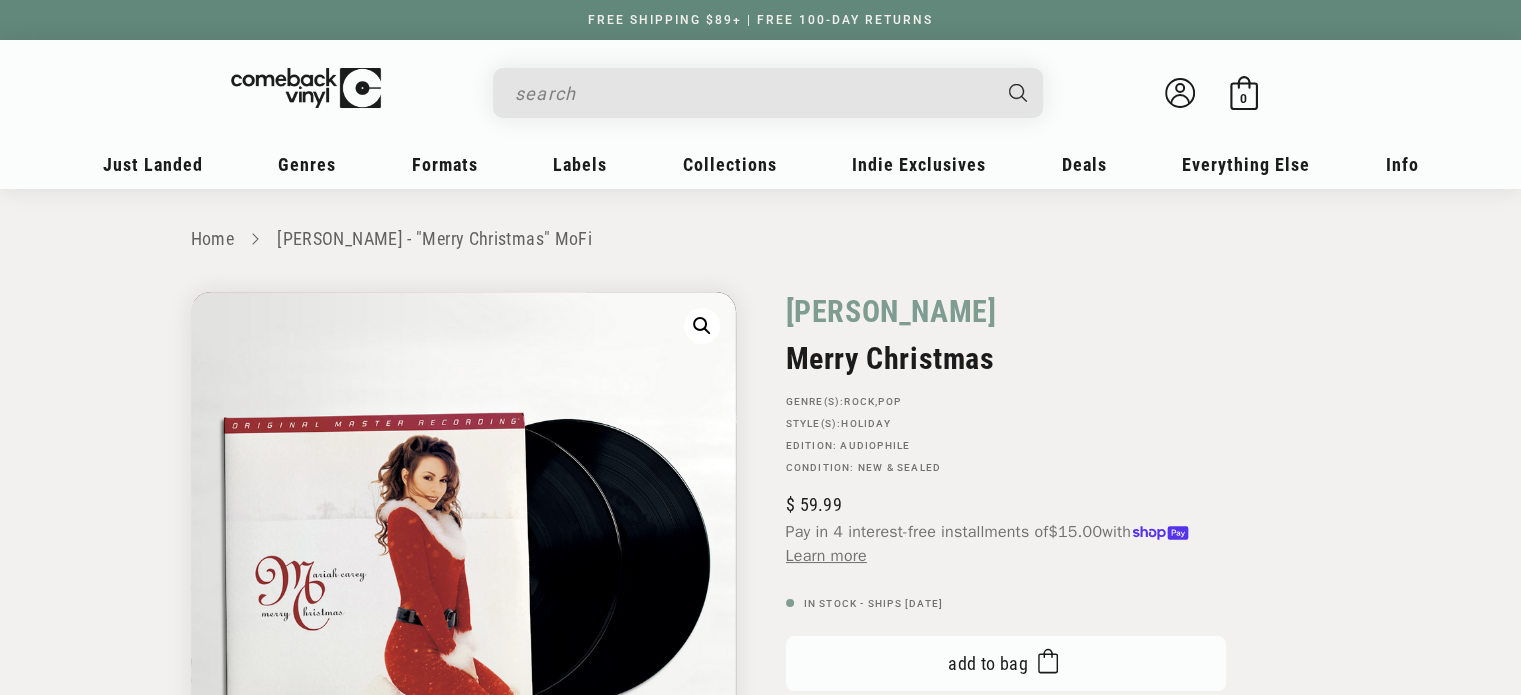 click on "Add to bag
Added to bag" at bounding box center (1006, 663) 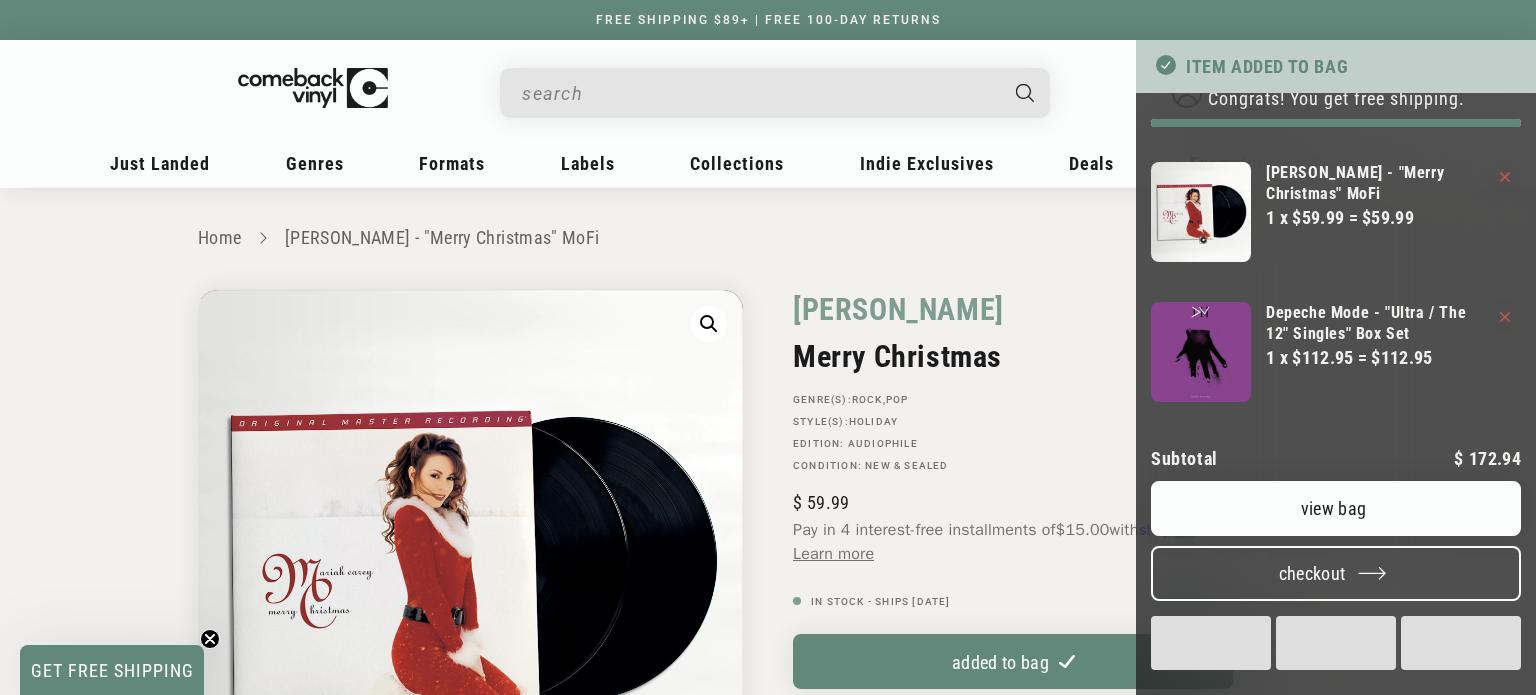 click on "Checkout" at bounding box center (1336, 573) 